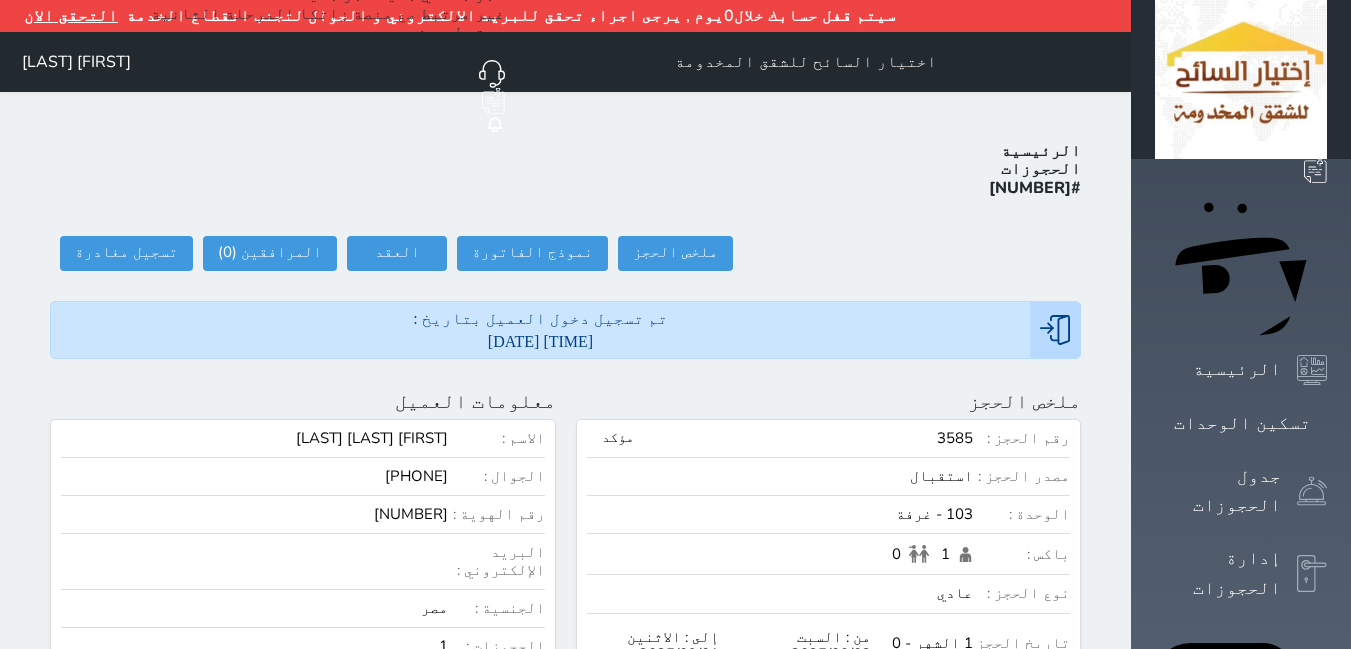 scroll, scrollTop: 0, scrollLeft: 0, axis: both 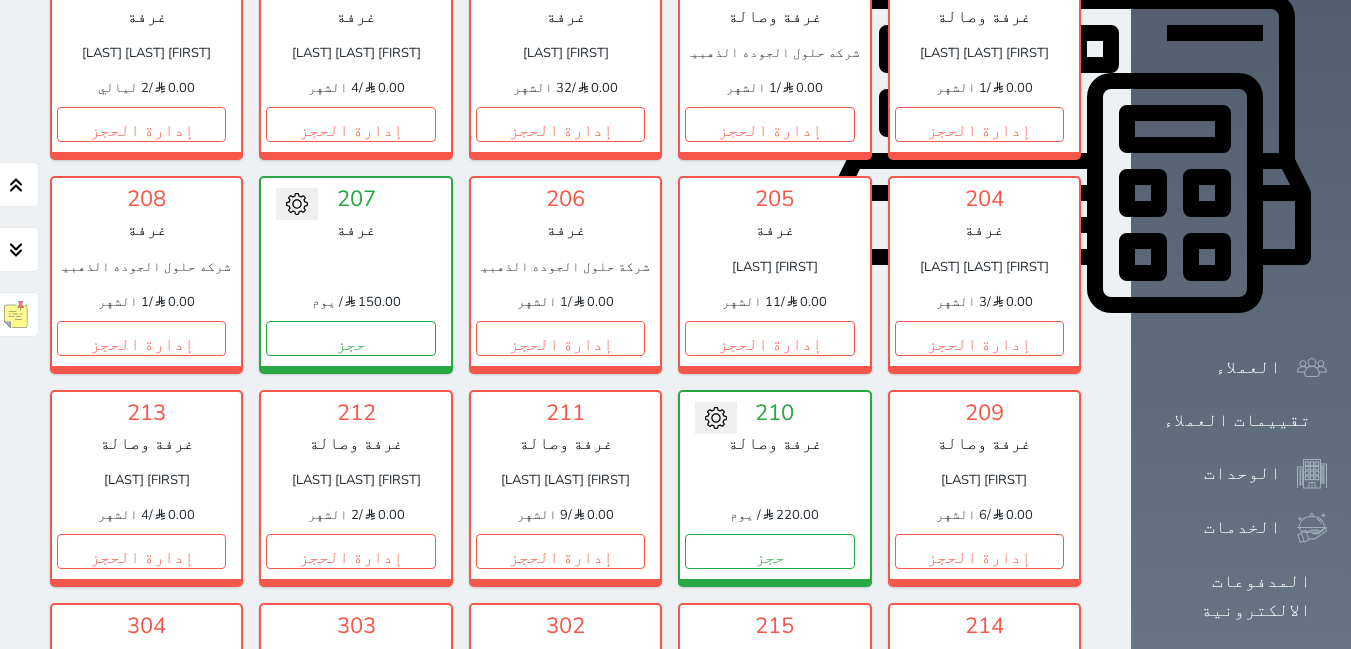click on "إدارة الحجز" at bounding box center [769, 764] 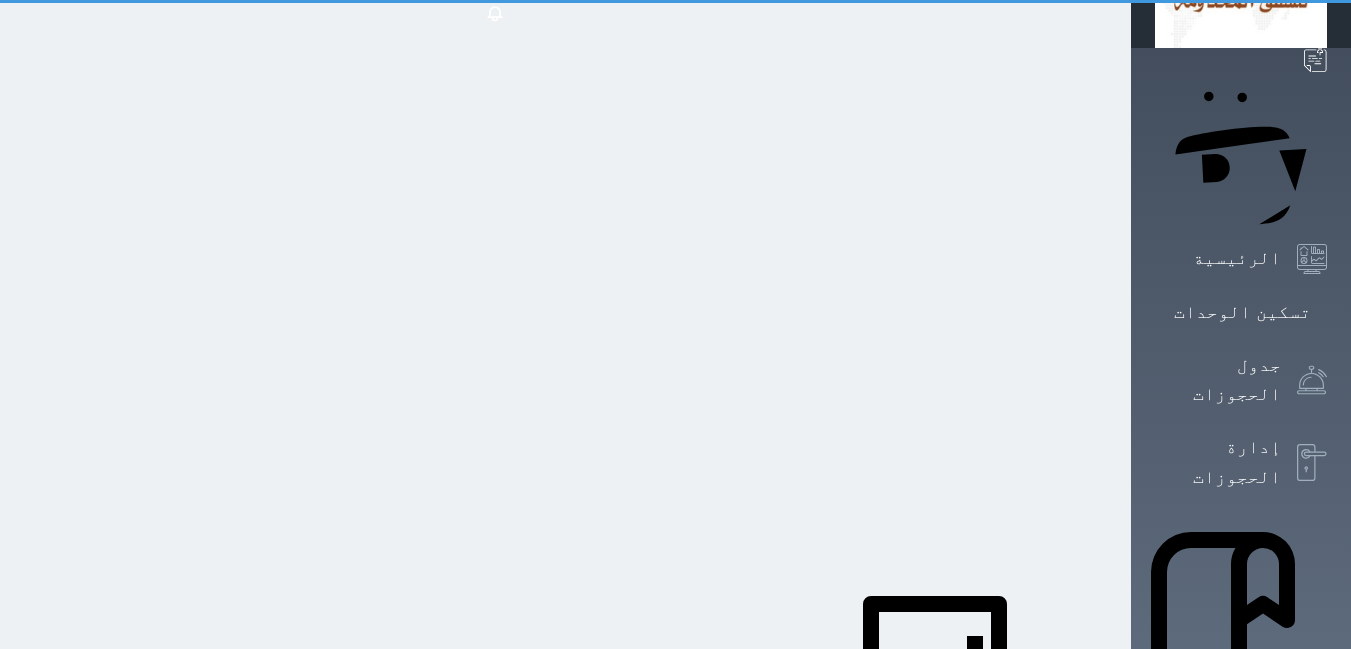 scroll, scrollTop: 0, scrollLeft: 0, axis: both 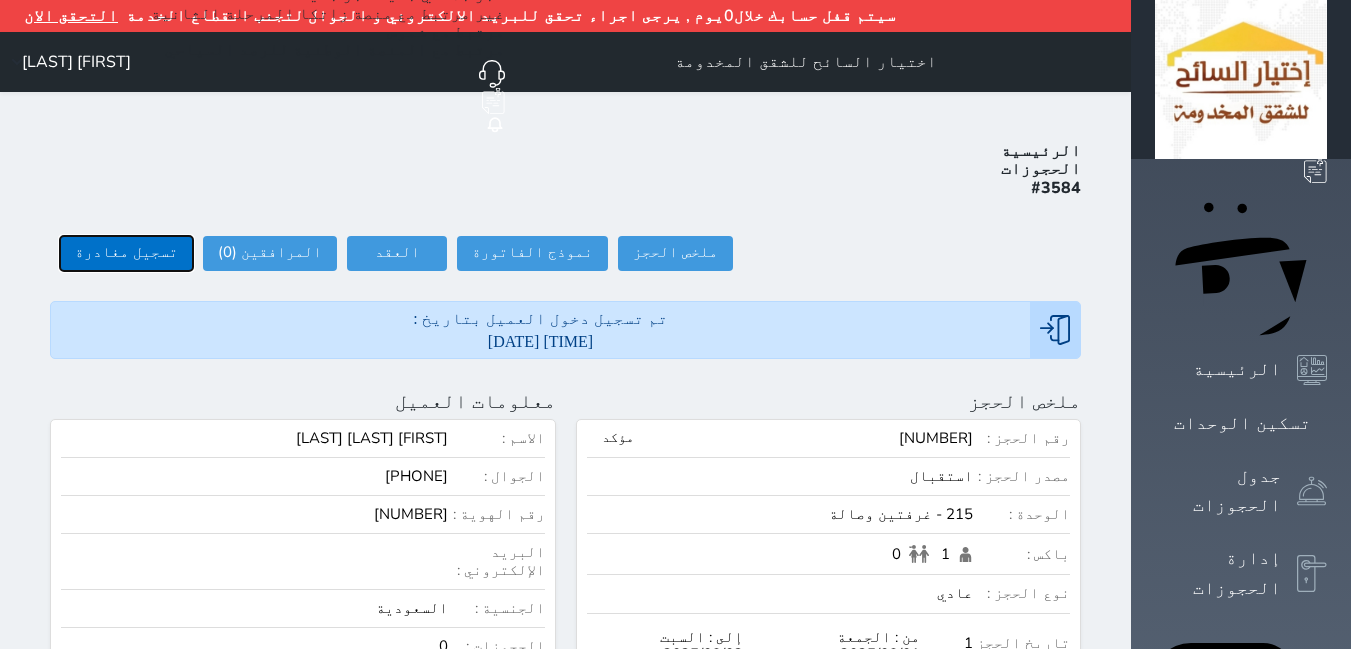 click on "تسجيل مغادرة" at bounding box center (126, 253) 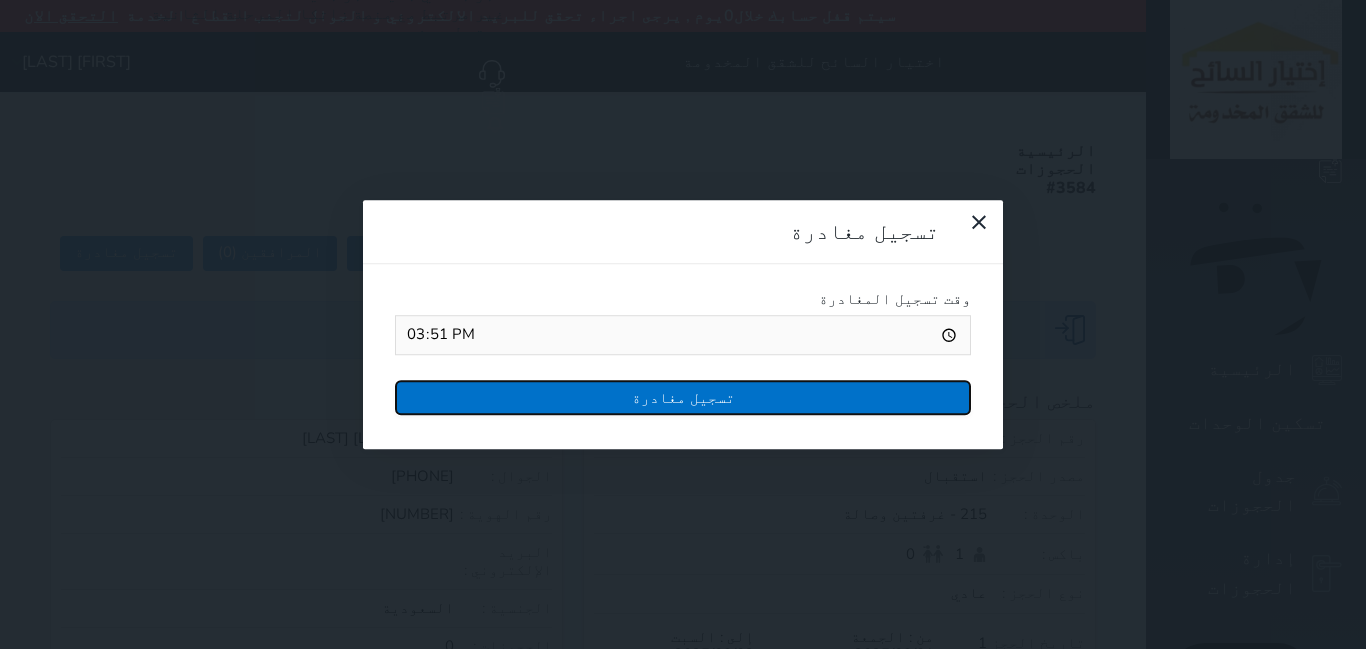 click on "تسجيل مغادرة" at bounding box center [683, 397] 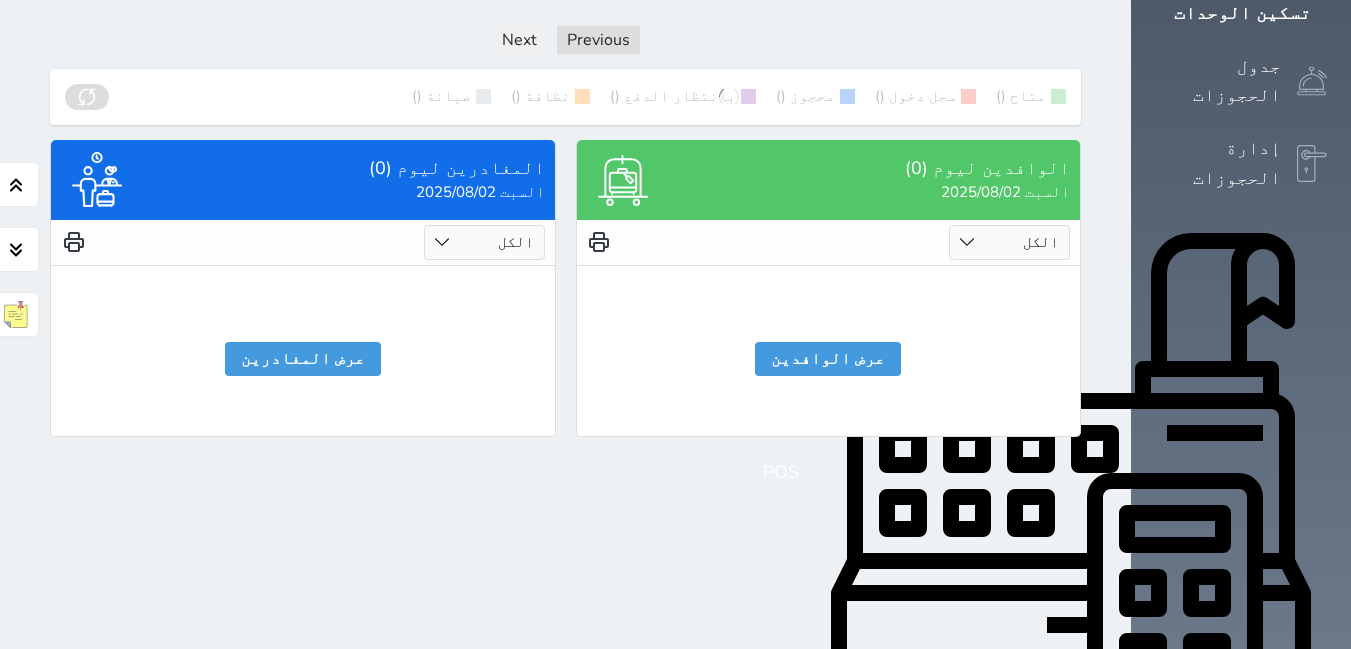 scroll, scrollTop: 416, scrollLeft: 0, axis: vertical 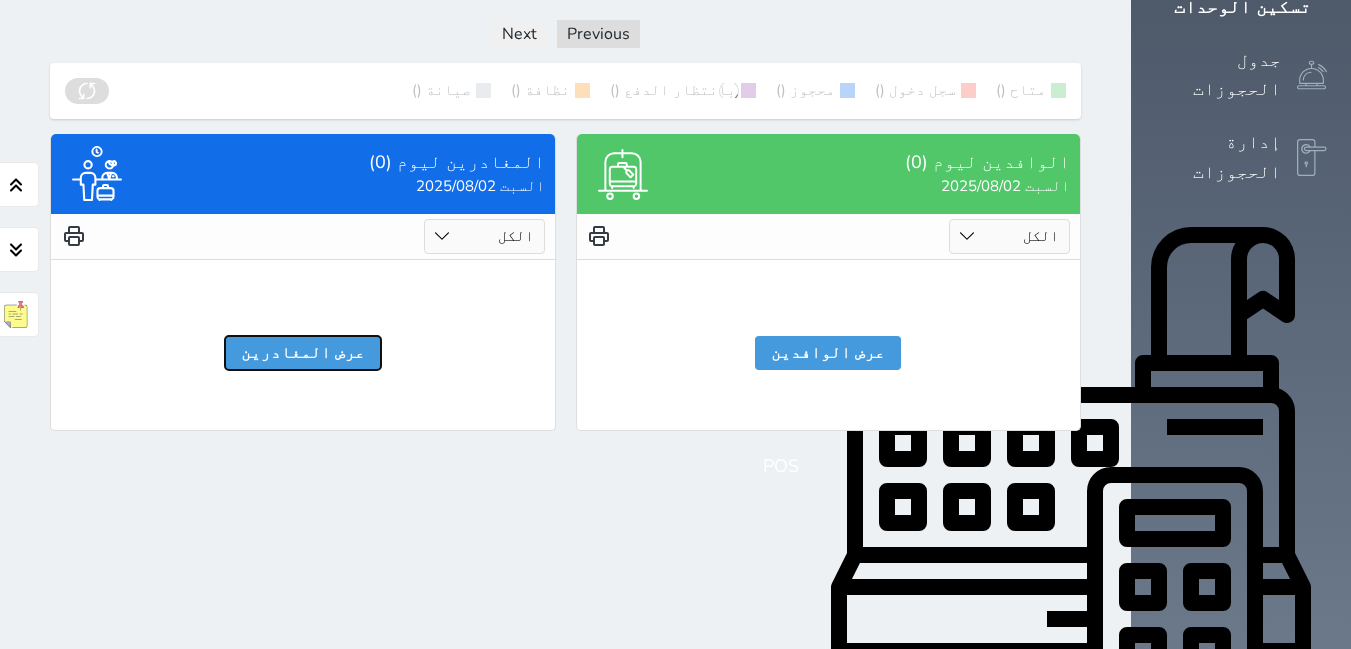 click on "عرض المغادرين" at bounding box center (303, 353) 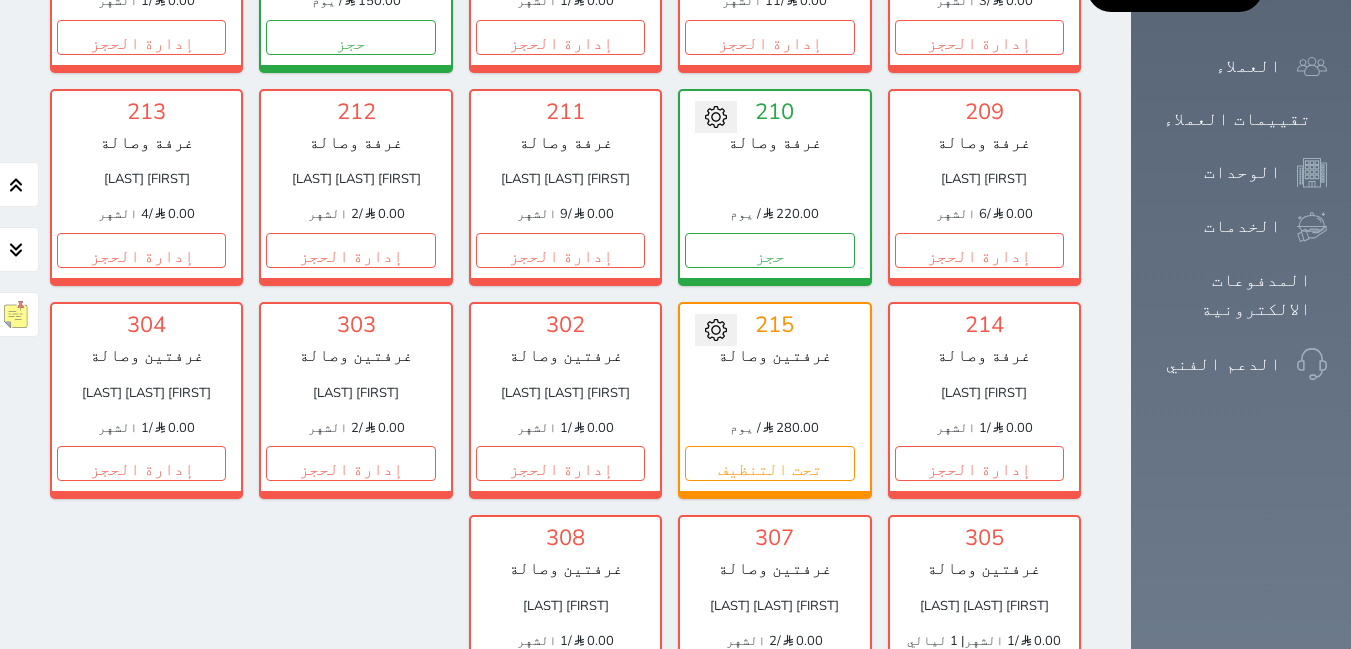 scroll, scrollTop: 1110, scrollLeft: 0, axis: vertical 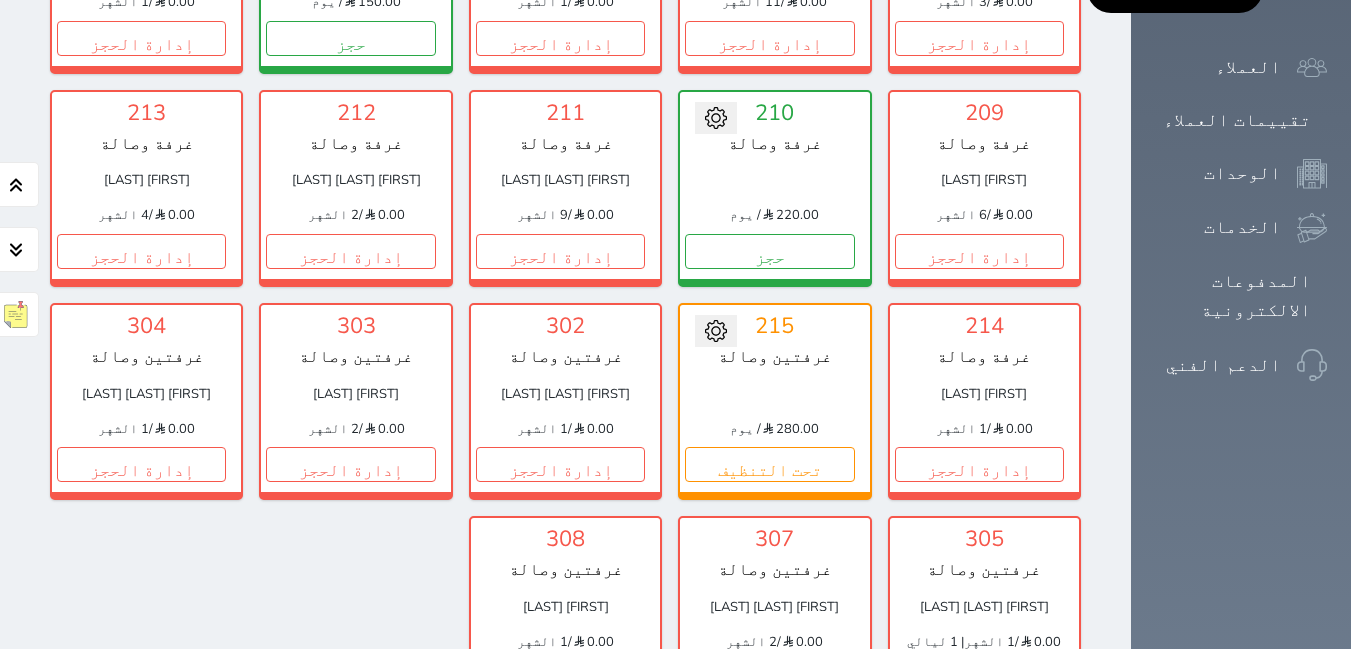click 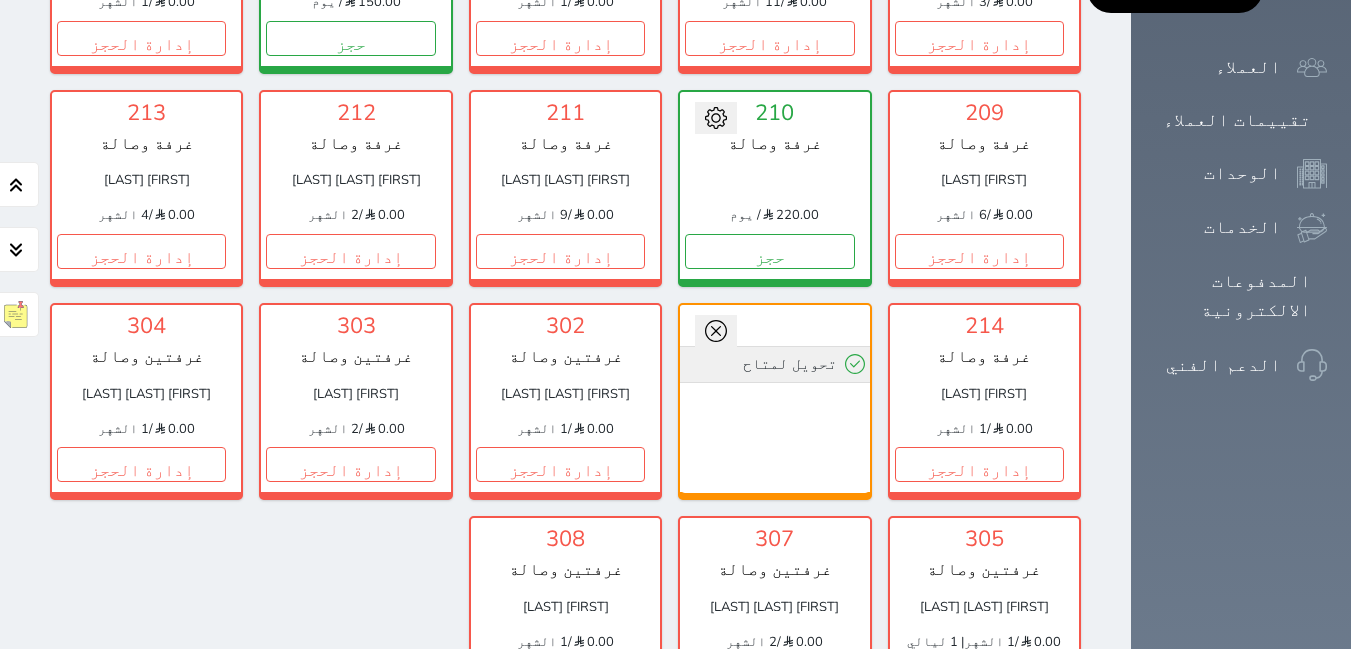 click 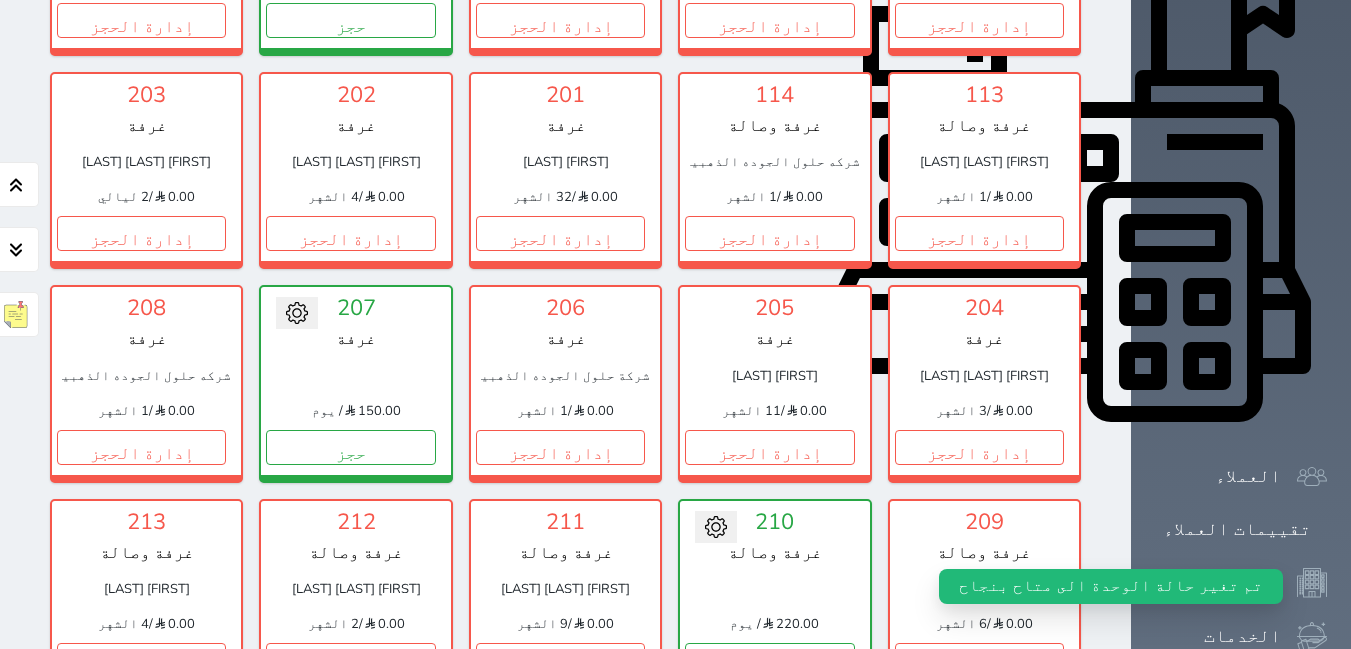 scroll, scrollTop: 610, scrollLeft: 0, axis: vertical 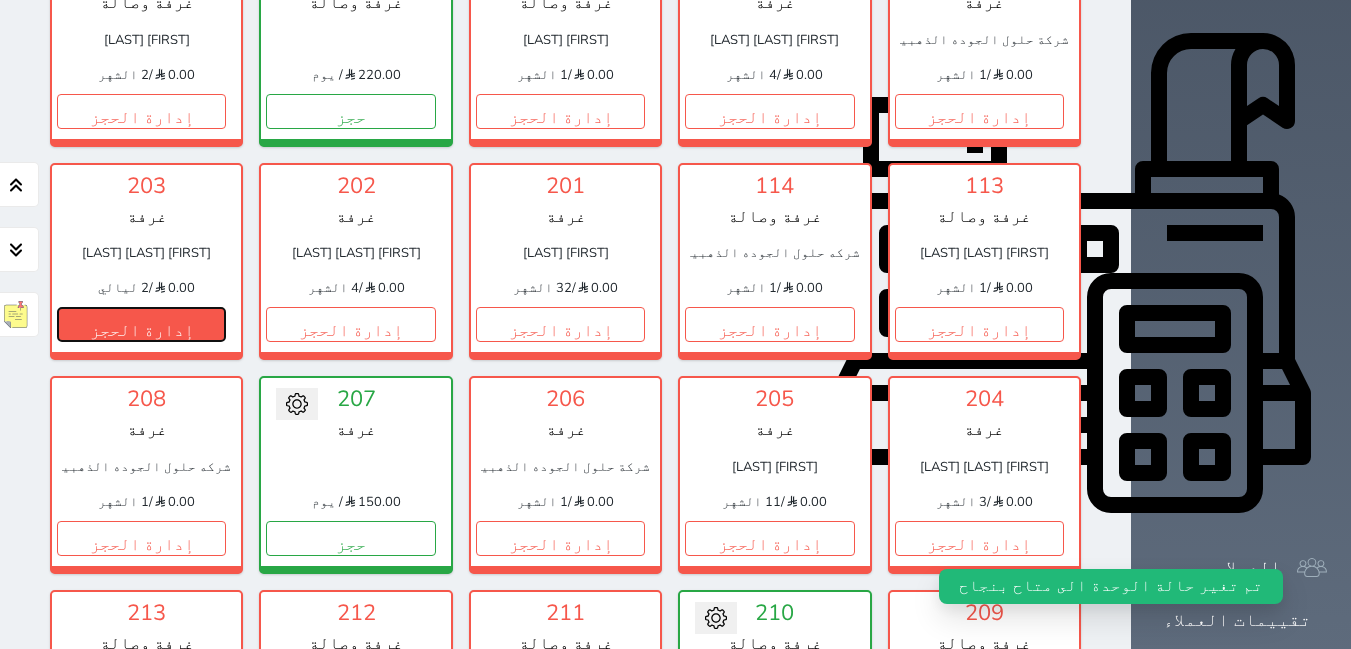 click on "إدارة الحجز" at bounding box center (141, 324) 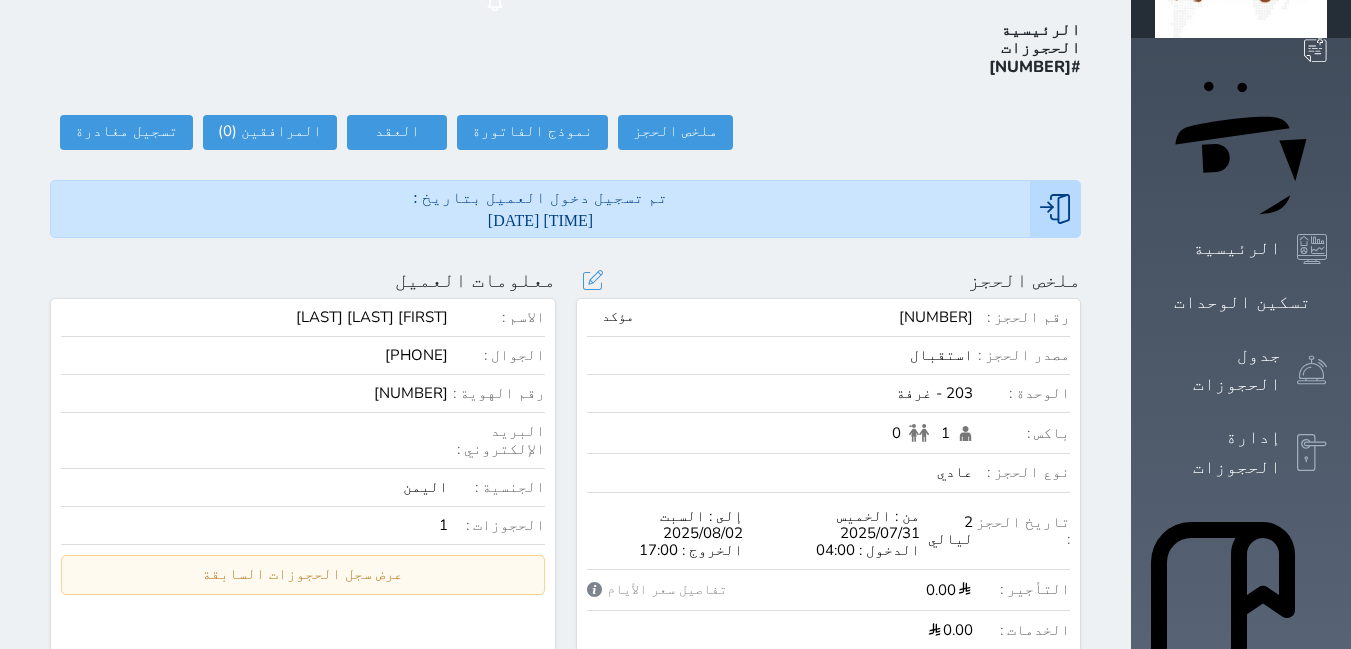 scroll, scrollTop: 100, scrollLeft: 0, axis: vertical 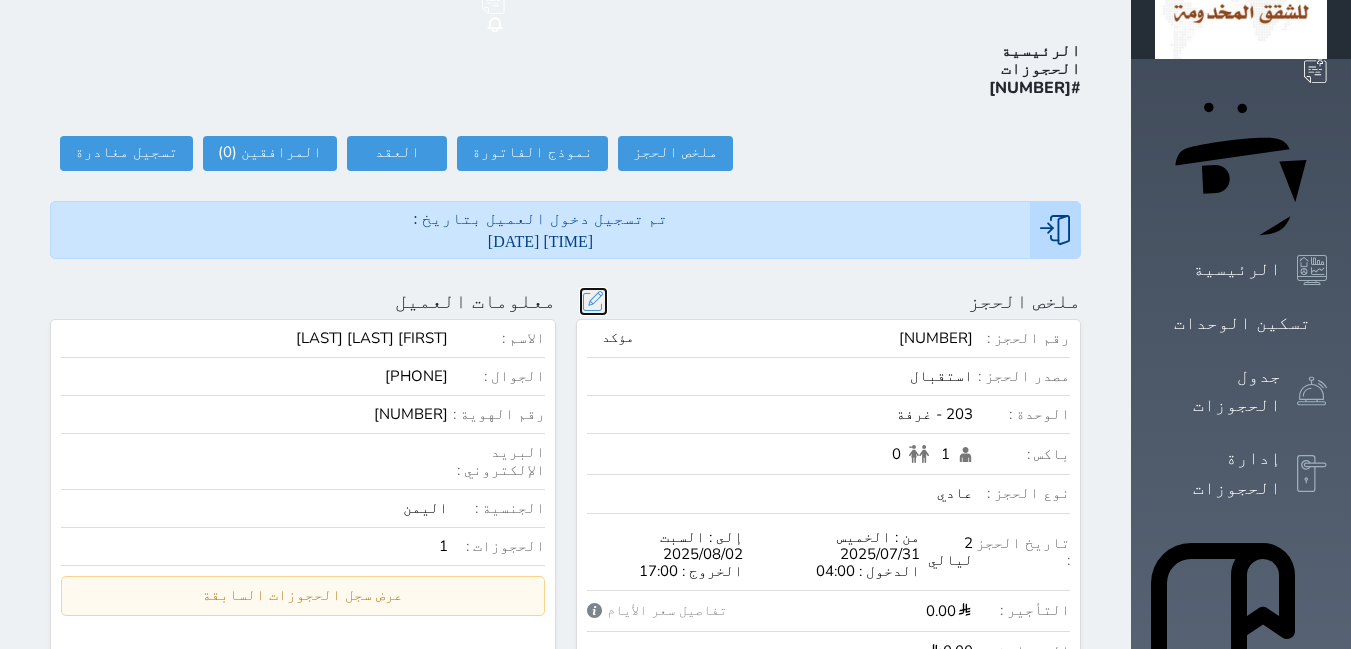 click at bounding box center [593, 301] 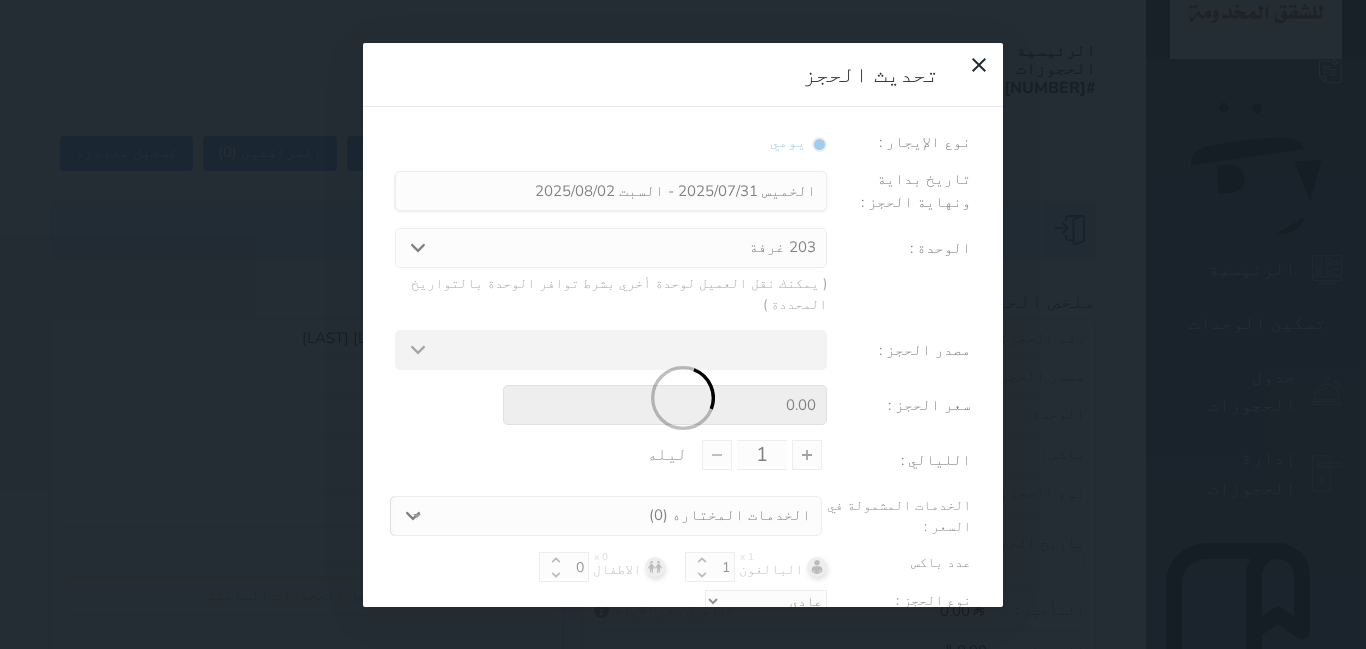 select 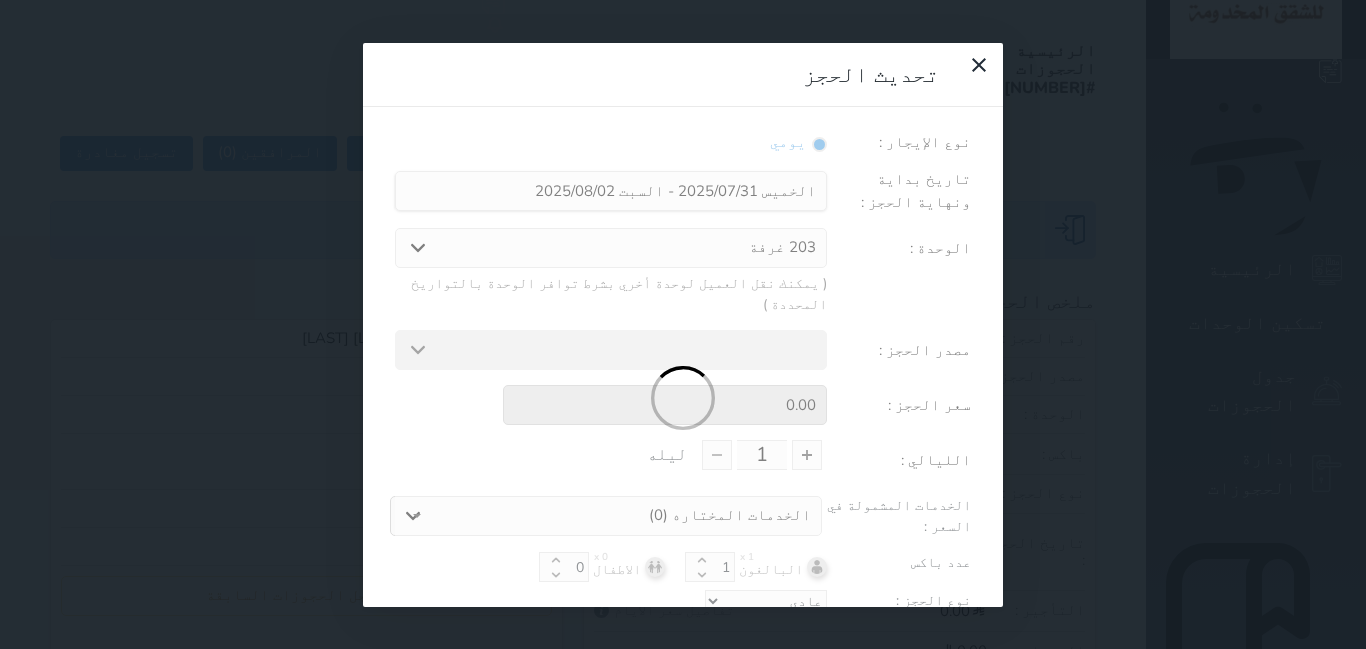 type on "2" 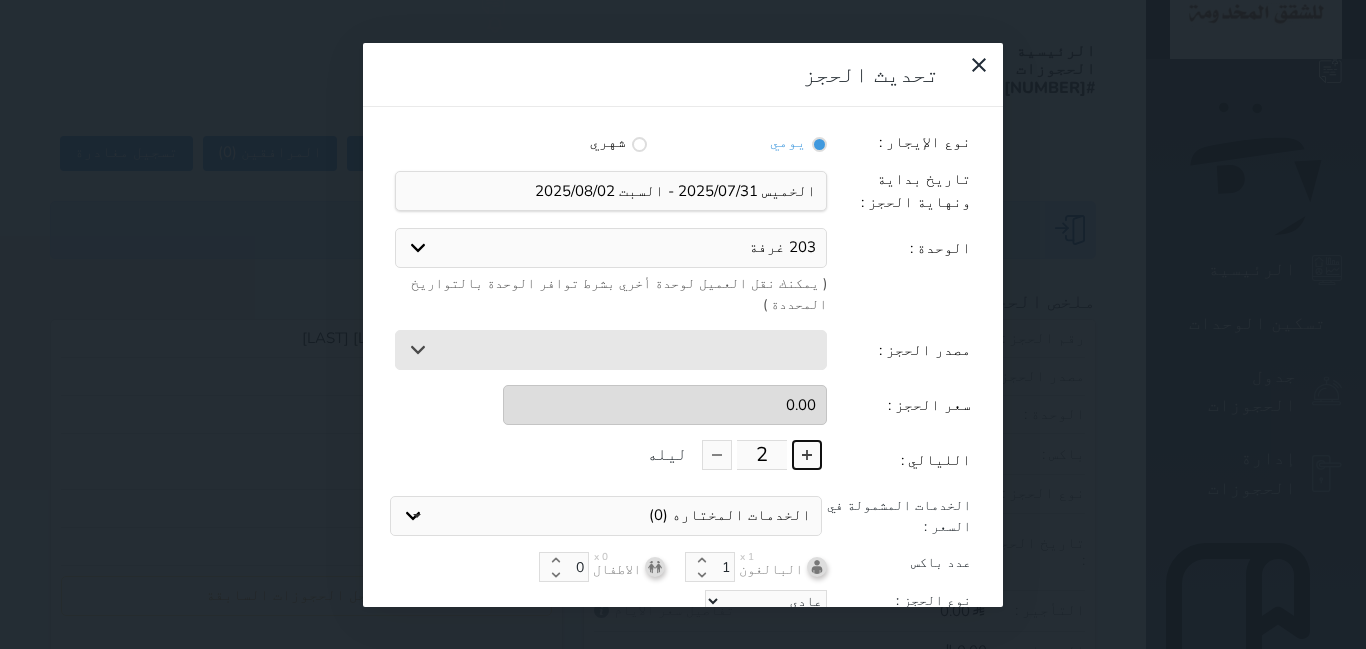 click at bounding box center [807, 455] 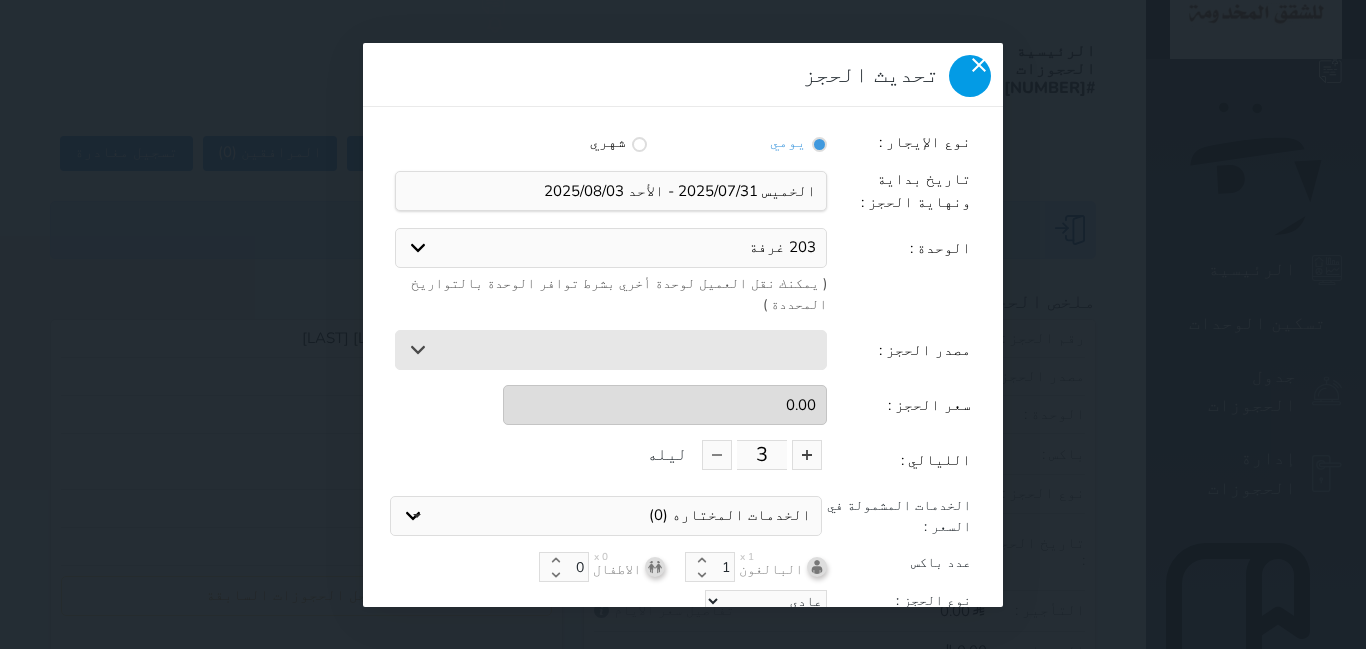 click 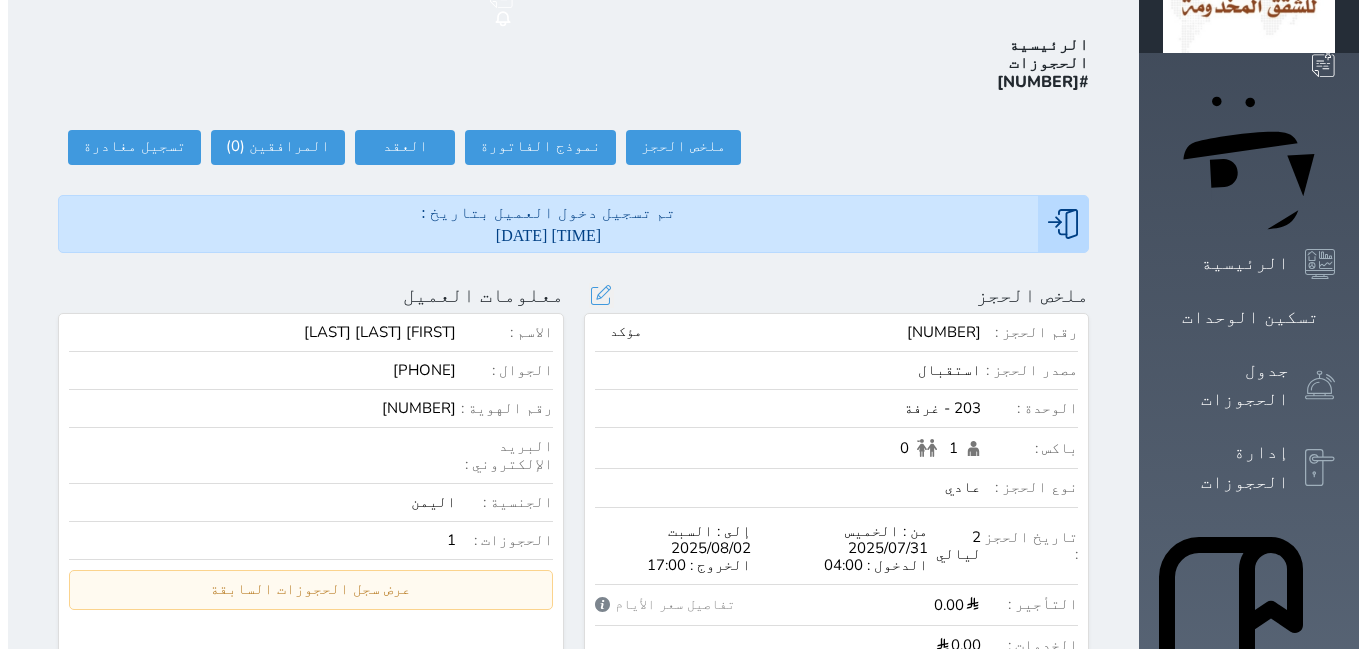 scroll, scrollTop: 0, scrollLeft: 0, axis: both 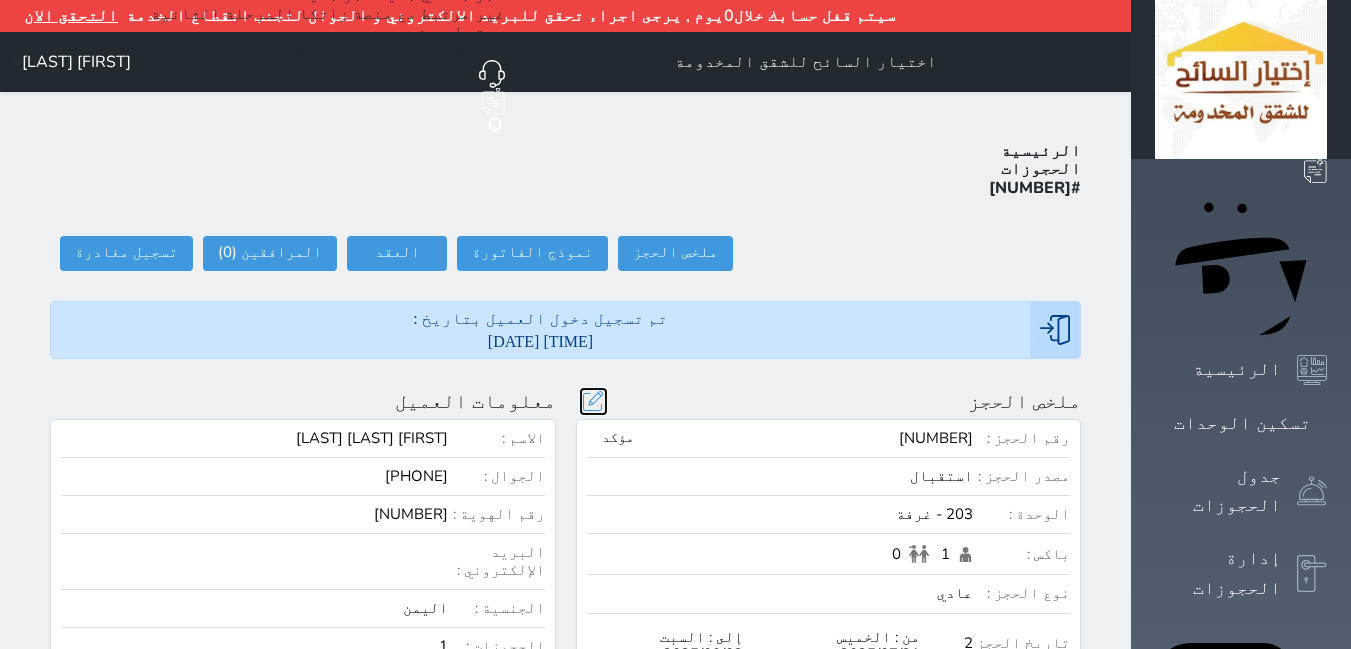 click at bounding box center (593, 401) 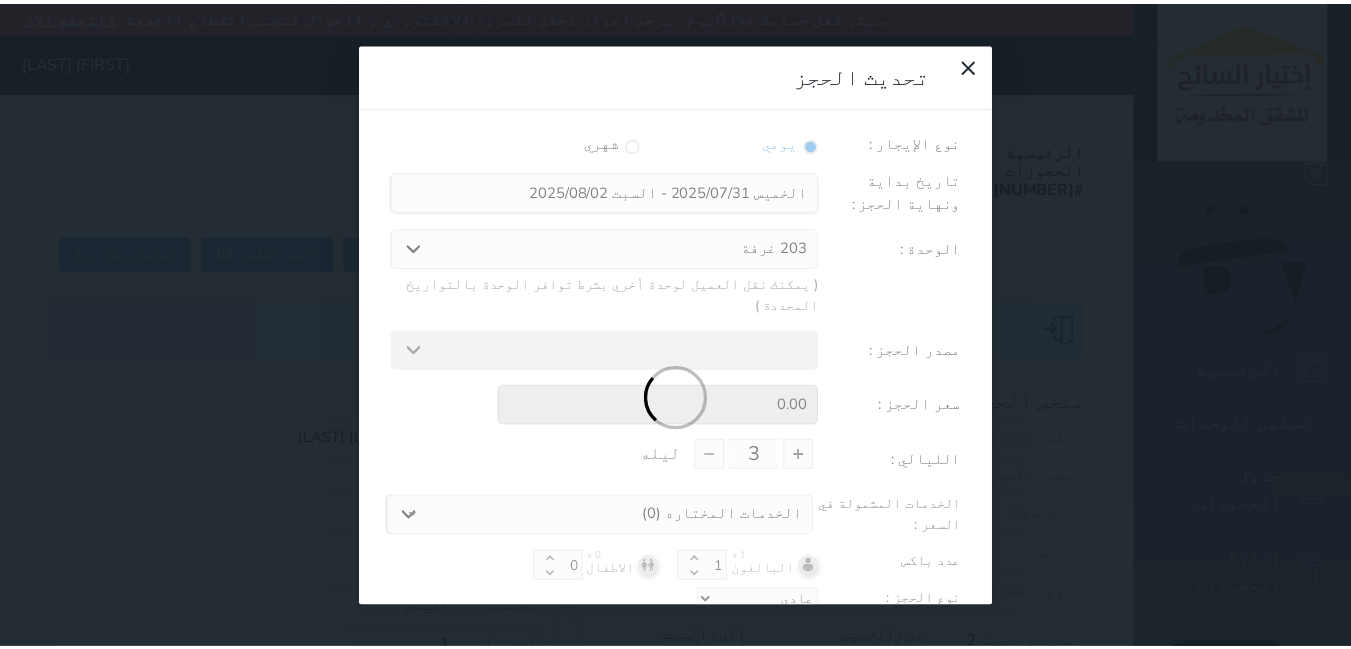 scroll, scrollTop: 45, scrollLeft: 0, axis: vertical 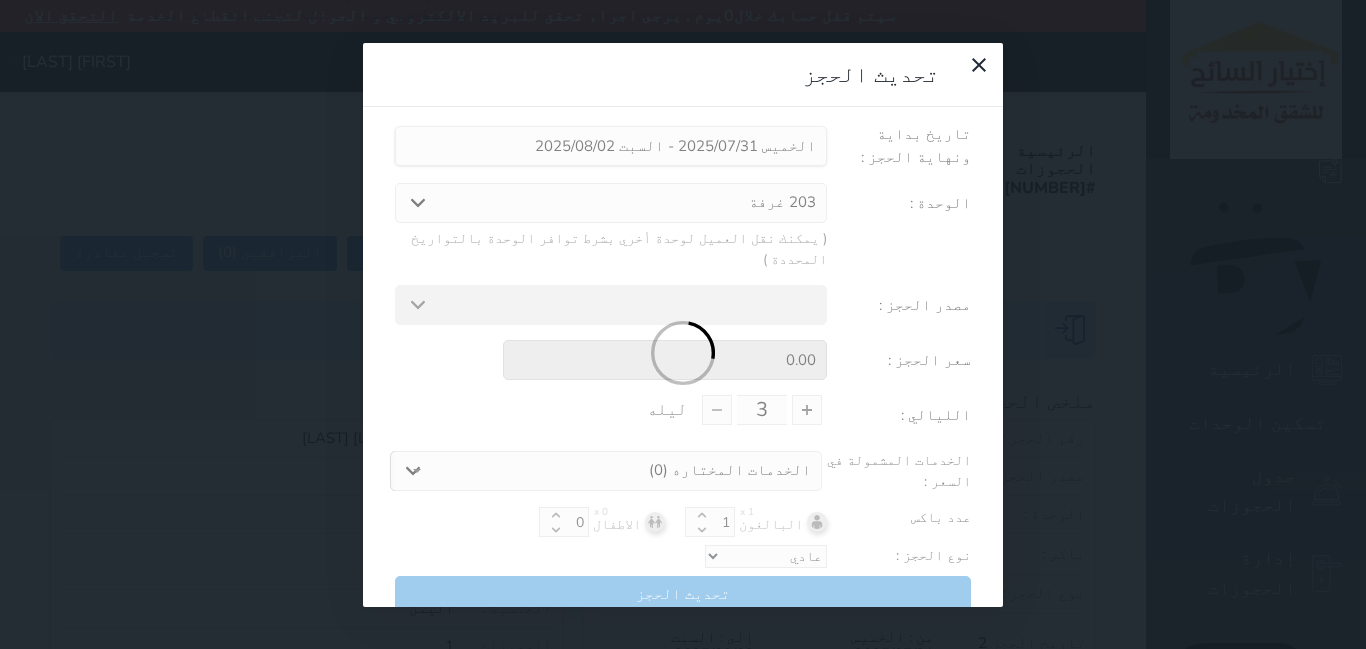 select 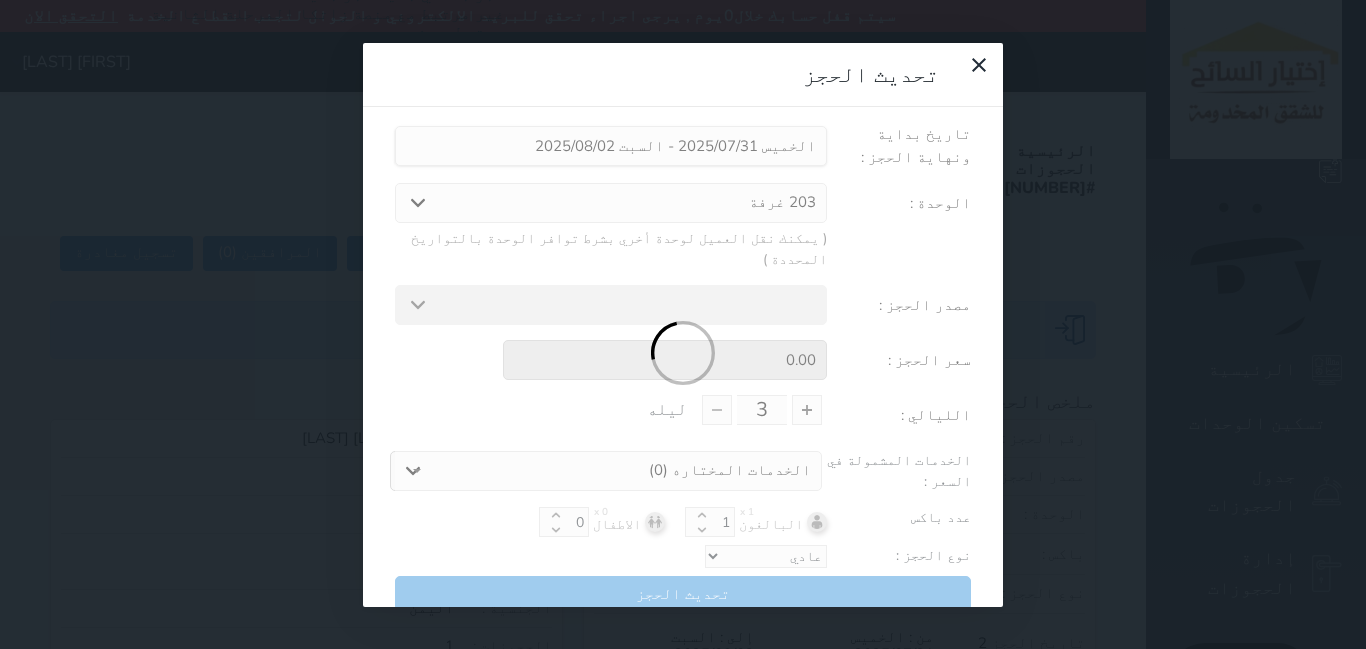 type on "2" 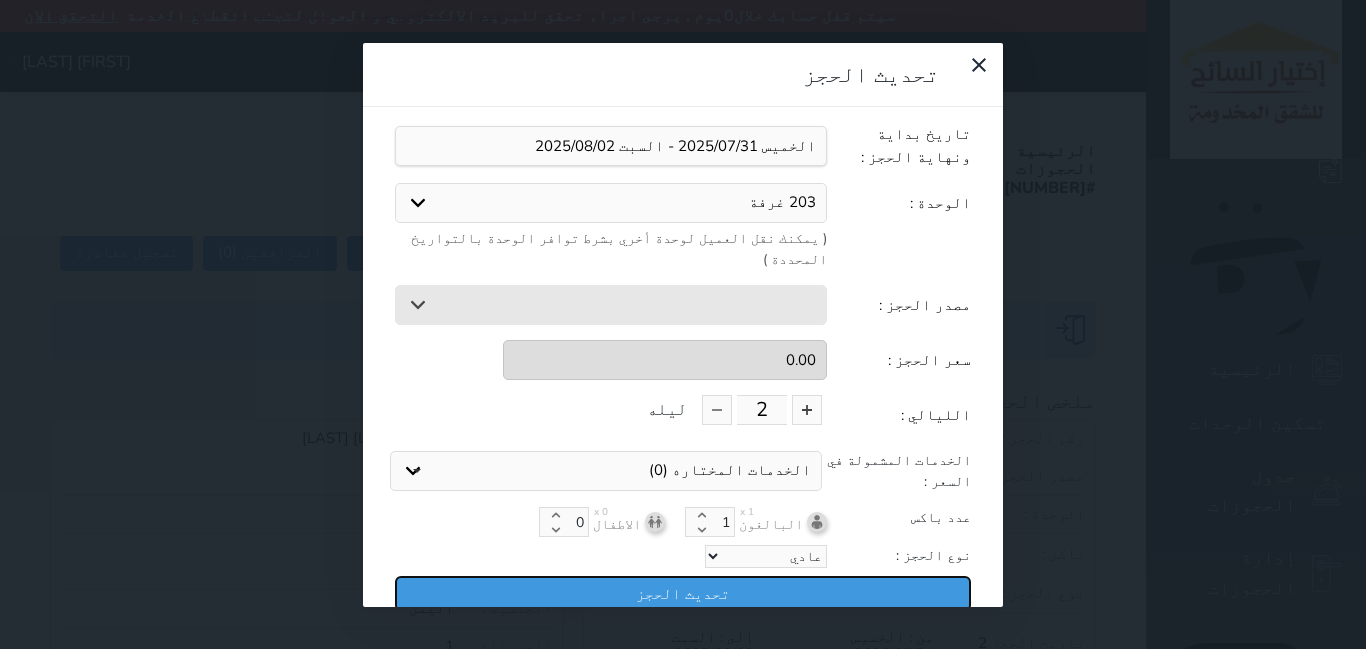 click on "تحديث الحجز" at bounding box center [683, 593] 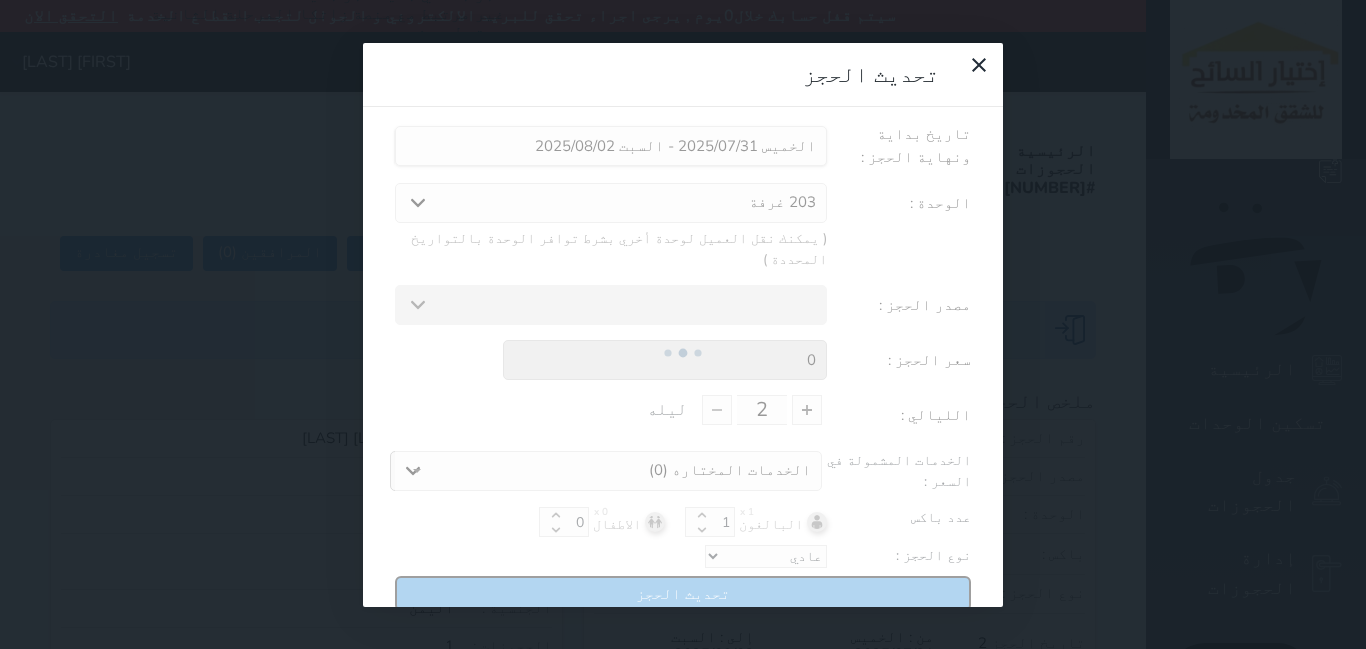 select 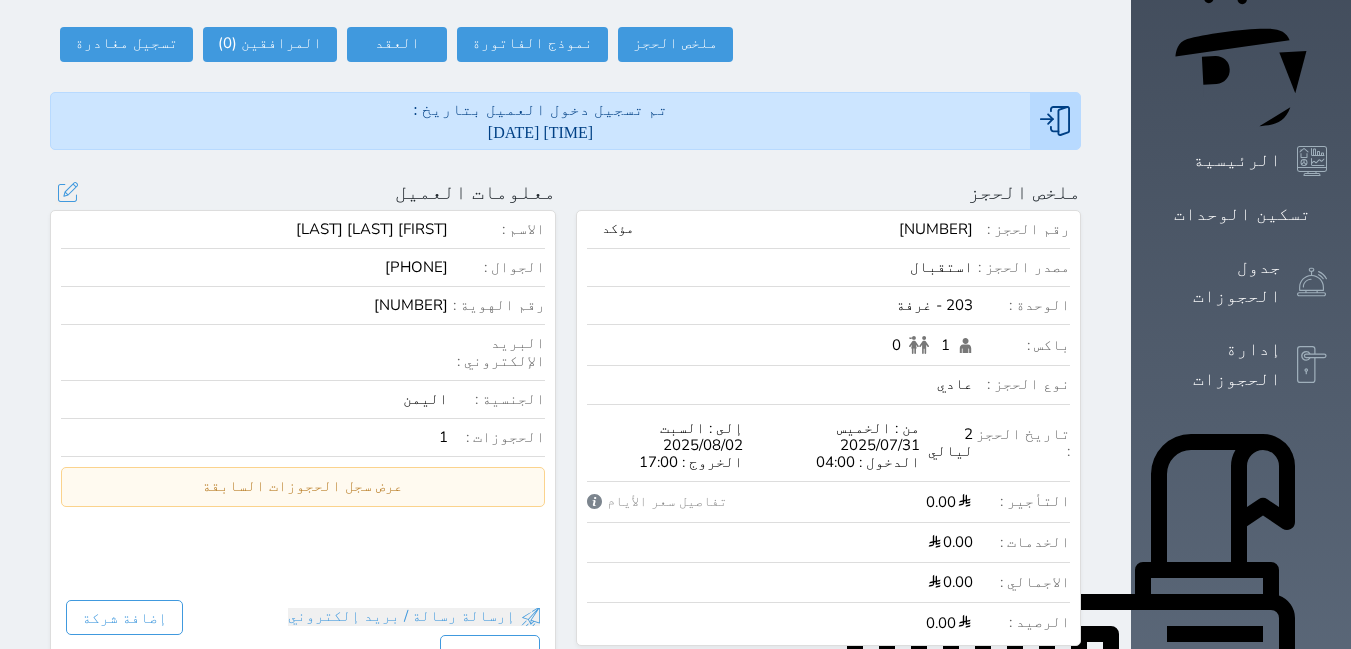 scroll, scrollTop: 100, scrollLeft: 0, axis: vertical 